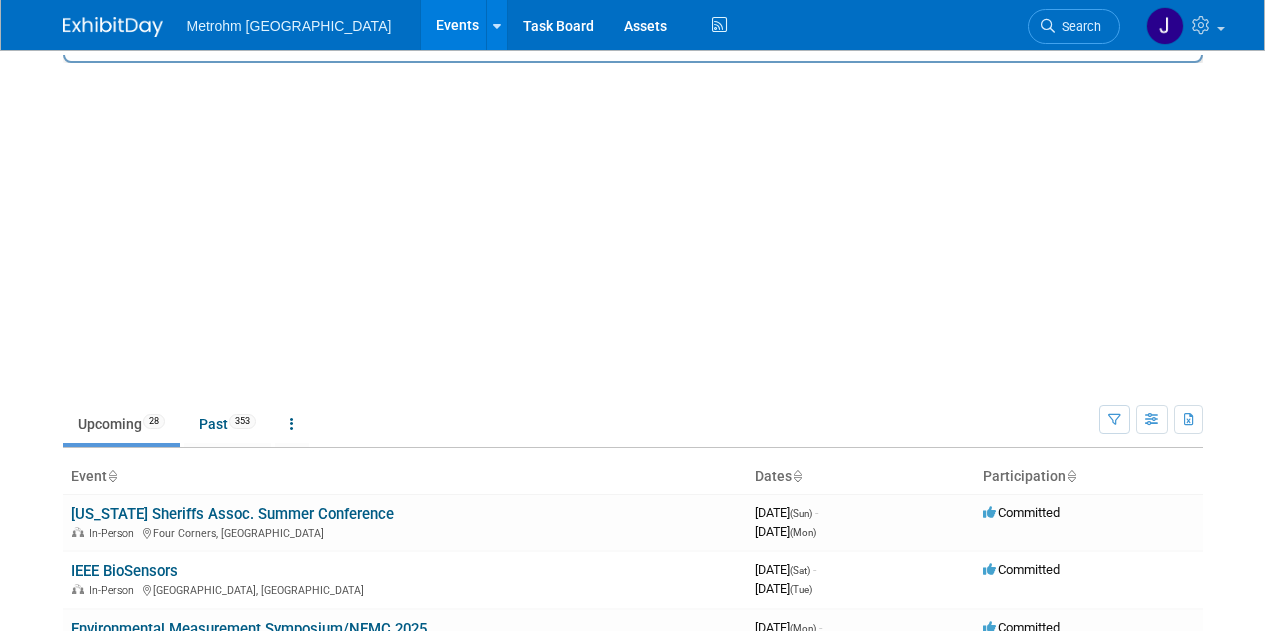 select on "6" 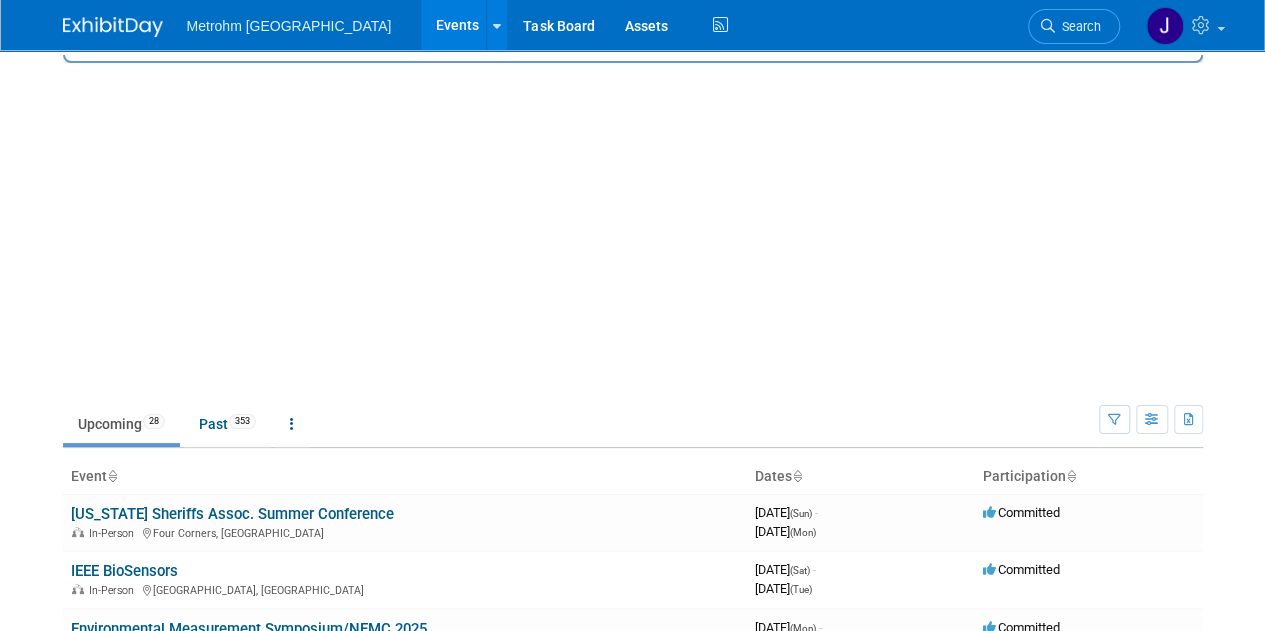 scroll, scrollTop: 0, scrollLeft: 0, axis: both 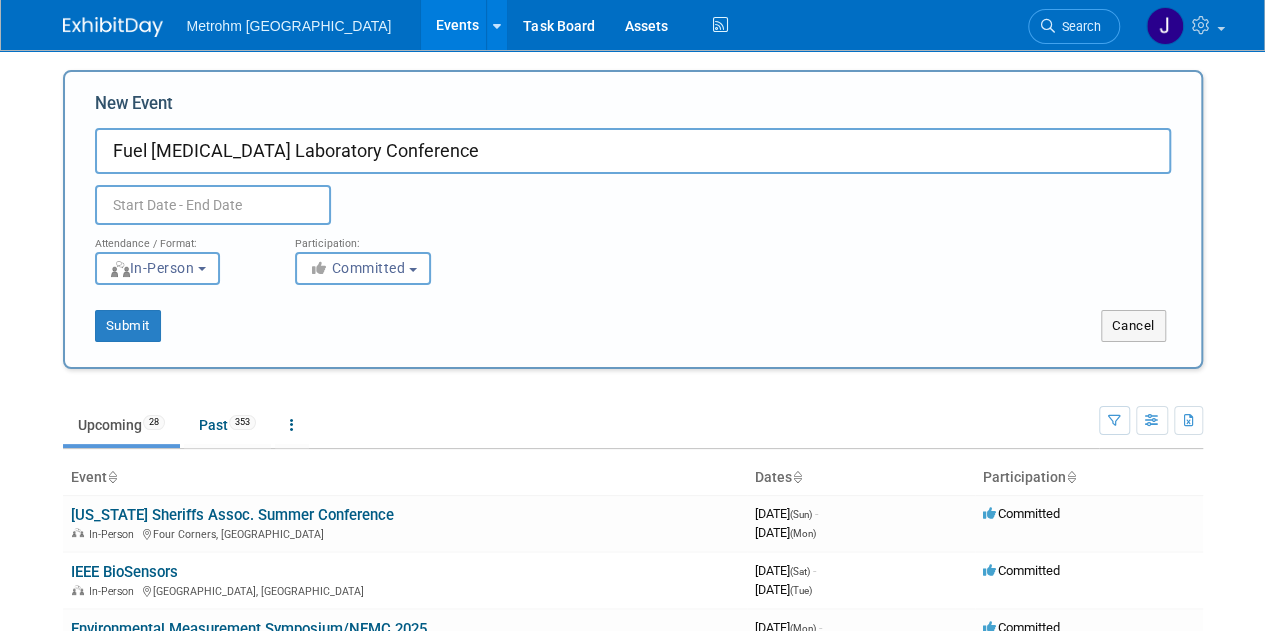 type on "Fuel [MEDICAL_DATA] Laboratory Conference" 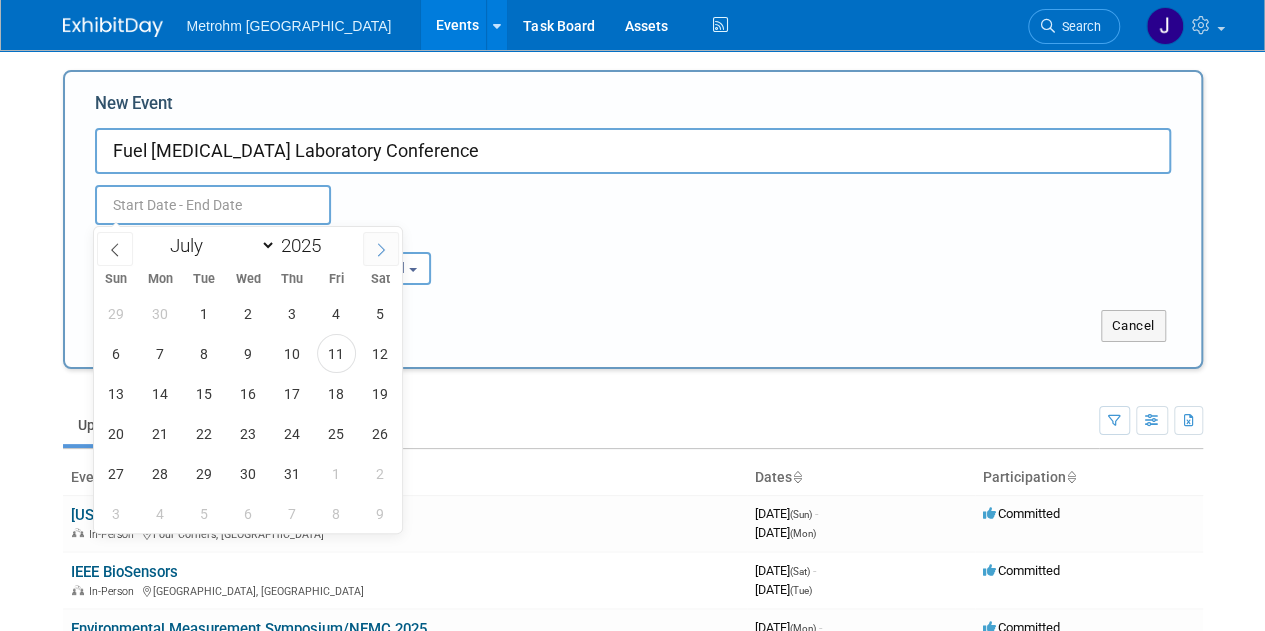 click 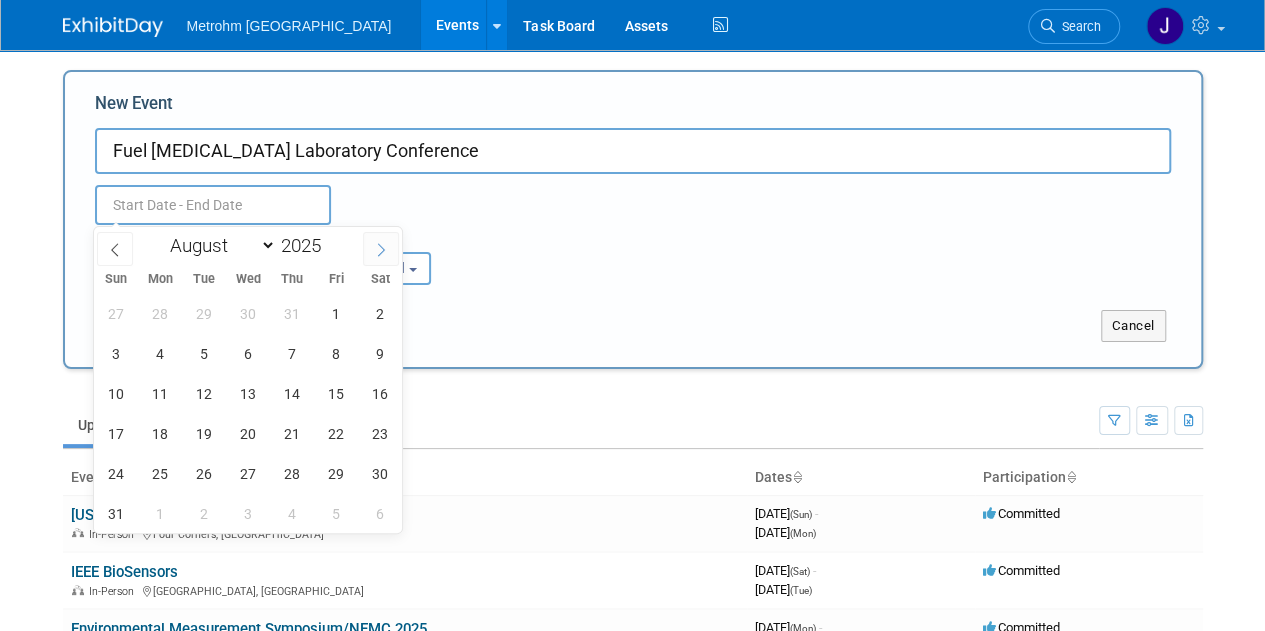 click 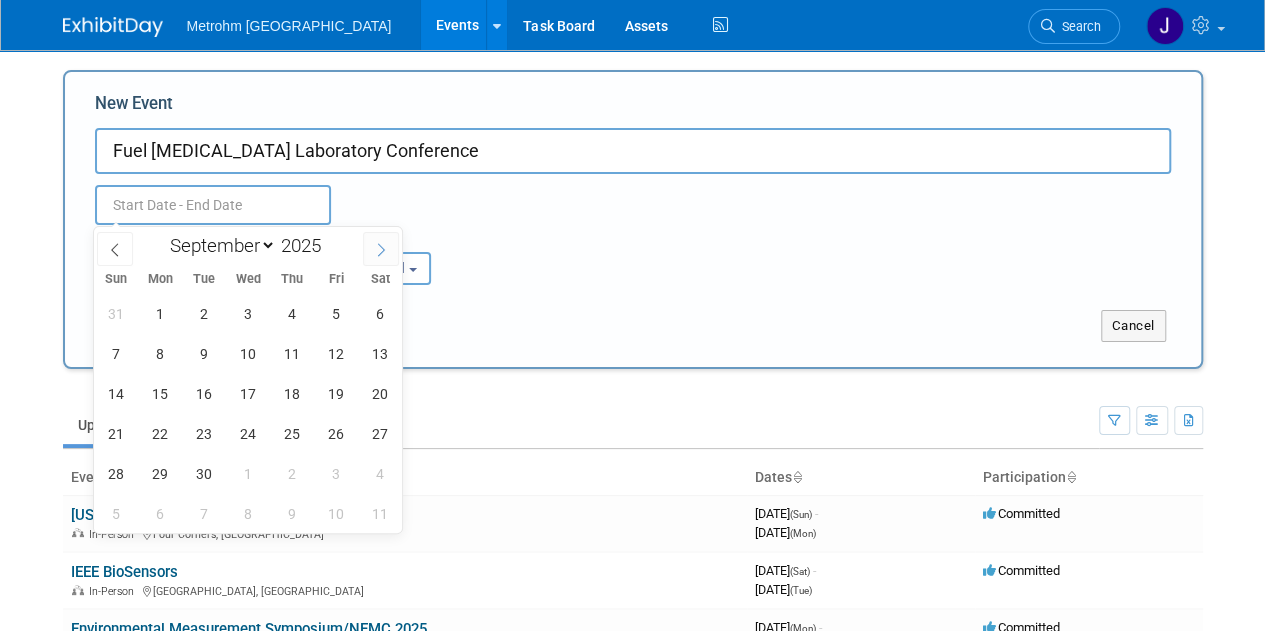 click 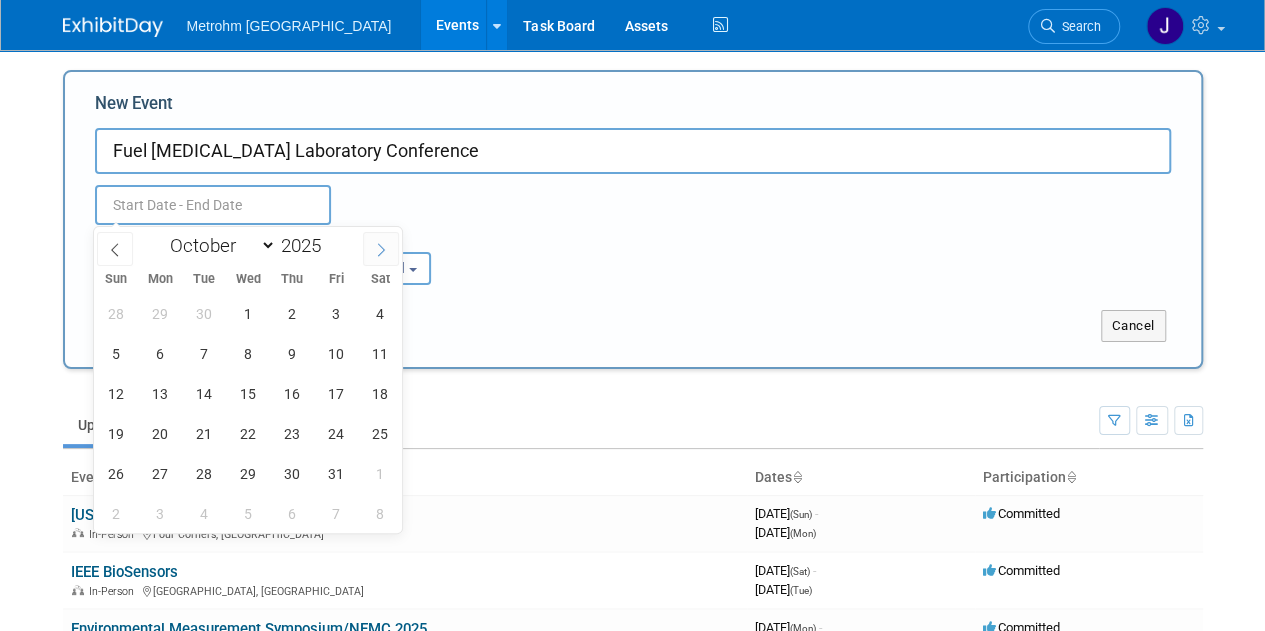 click 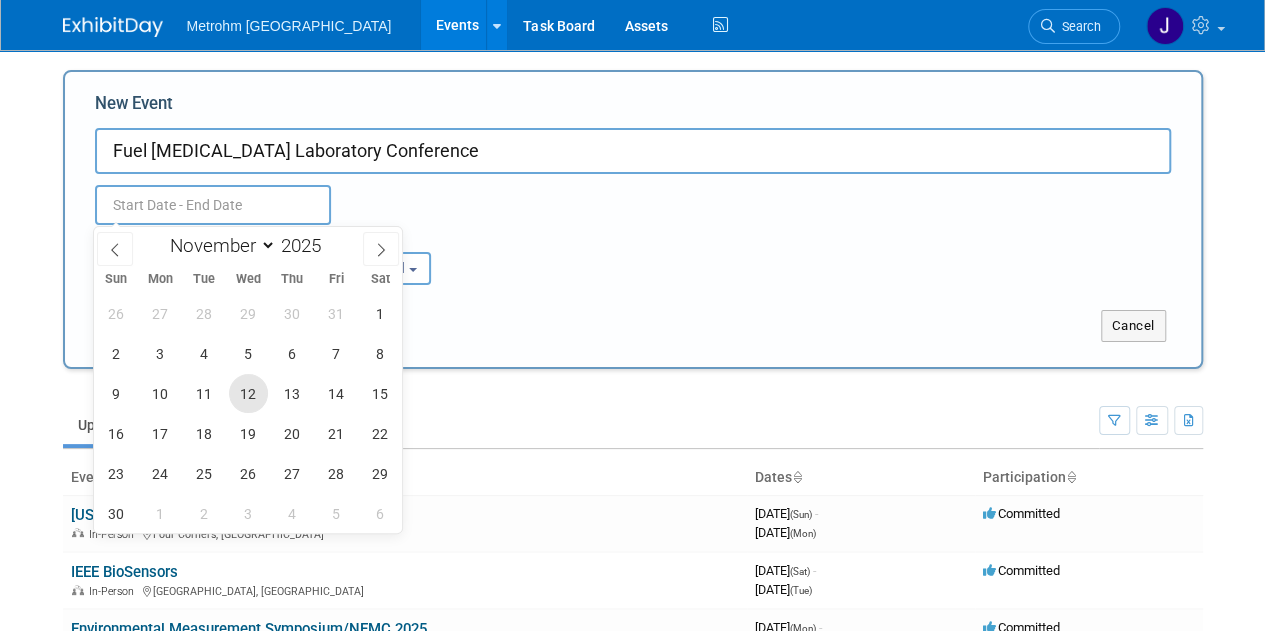 click on "12" at bounding box center (248, 393) 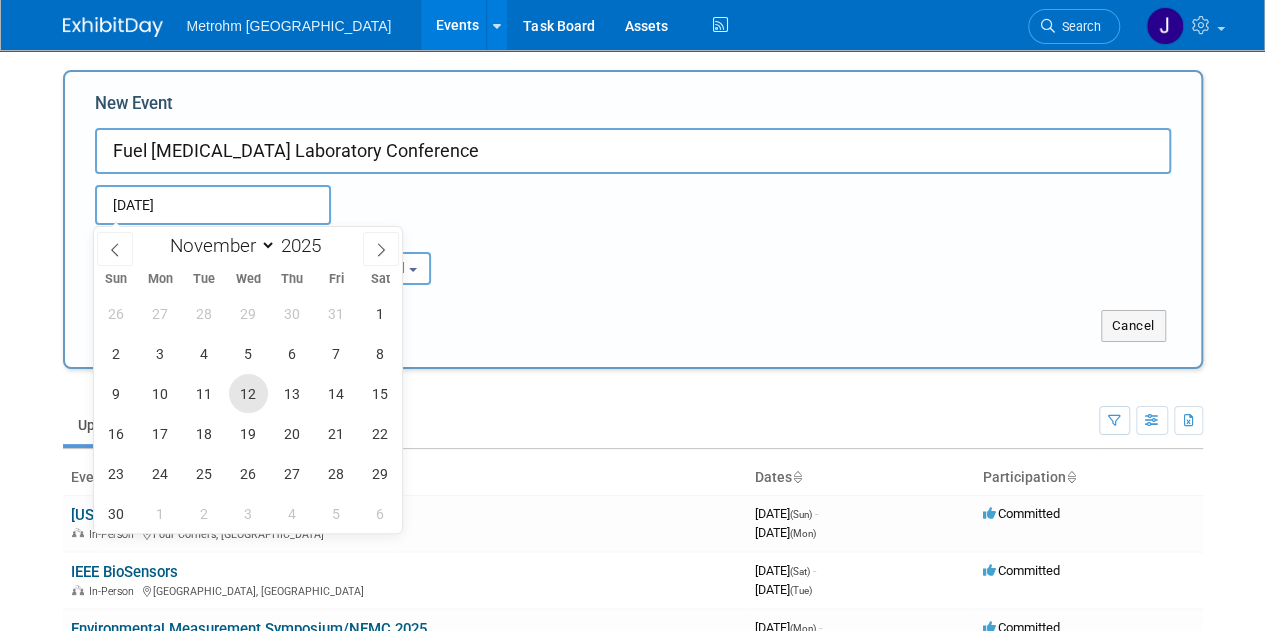 type on "Nov 12, 2025 to Nov 12, 2025" 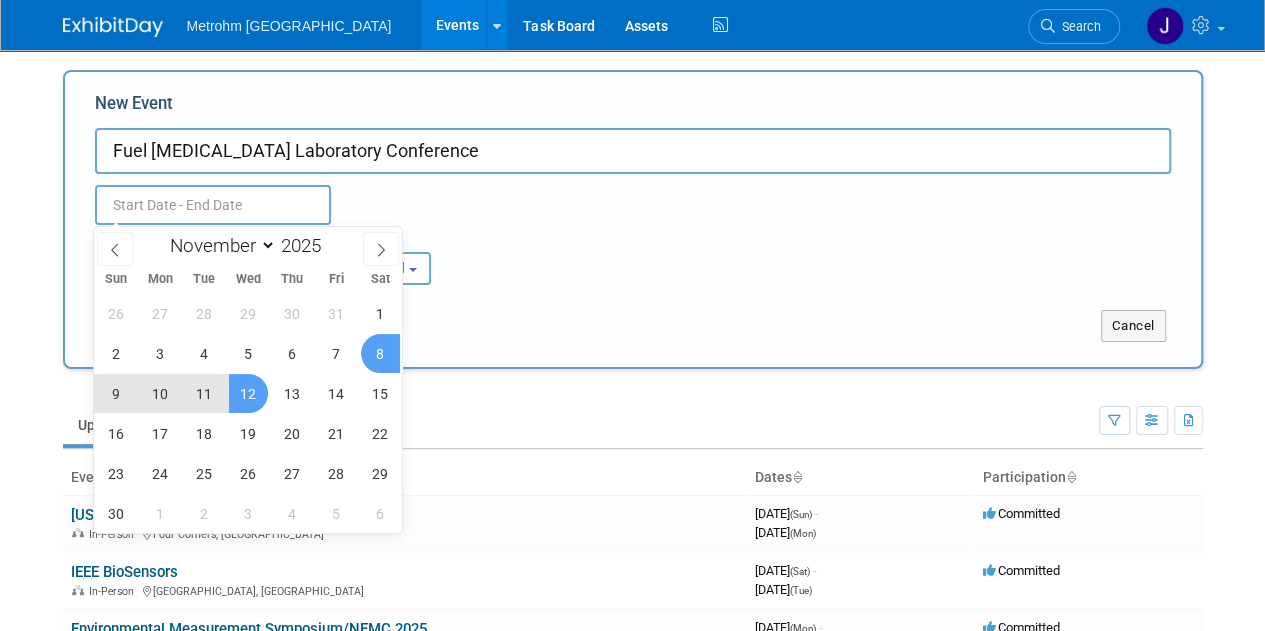 type on "Nov 12, 2025 to Nov 12, 2025" 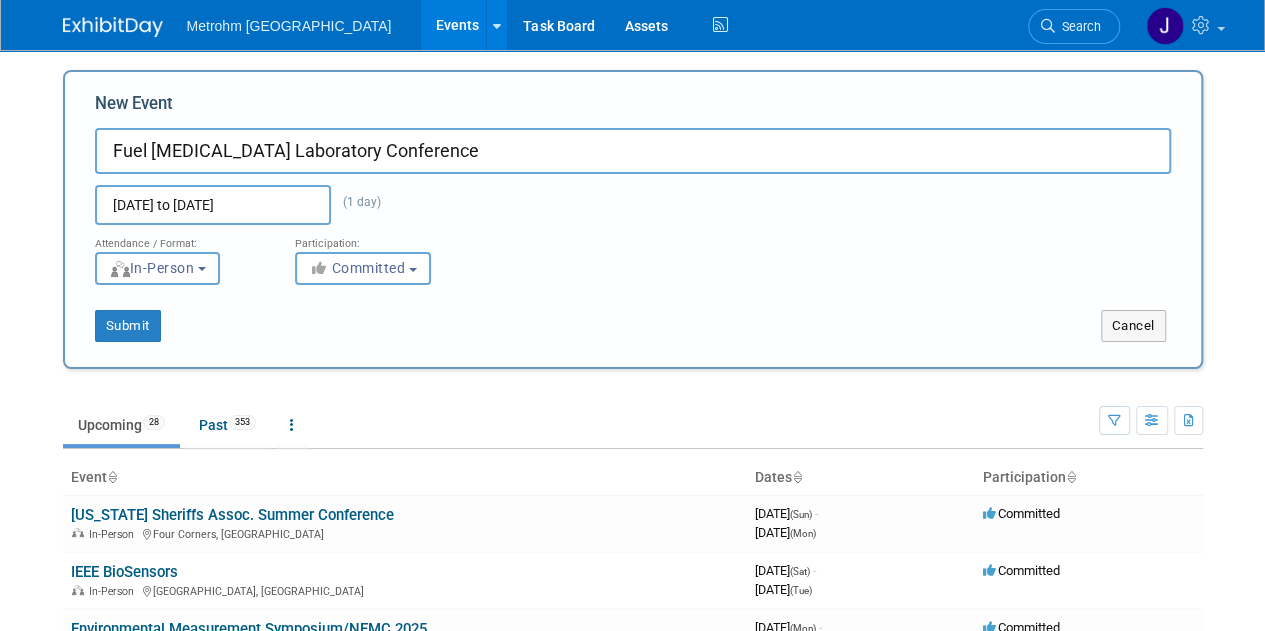 click on "New Event
Fuel Ethanol Laboratory Conference
Nov 12, 2025 to Nov 12, 2025
(1 day)
Duplicate Event Warning
Attendance / Format:
<img src="https://www.exhibitday.com/Images/Format-InPerson.png" style="width: 19px; margin-top: 2px; margin-bottom: 2px; margin-left: 2px; filter: grayscale(100%); opacity: 0.75;" />   In-Person
<img src="https://www.exhibitday.com/Images/Format-Virtual.png" style="width: 19px; margin-top: 2px; margin-bottom: 2px; margin-left: 2px; filter: grayscale(100%); opacity: 0.75;" />   Virtual
<img src="https://www.exhibitday.com/Images/Format-Hybrid.png" style="width: 19px; margin-top: 2px; margin-bottom: 2px; margin-left: 2px; filter: grayscale(100%); opacity: 0.75;" />   Hybrid
In-Person        In-Person      Virtual      Hybrid
Participation:
Committed      Committed    Considering    Cancelled    Roll-Over to Next Year    Technical Content Only" at bounding box center (633, 219) 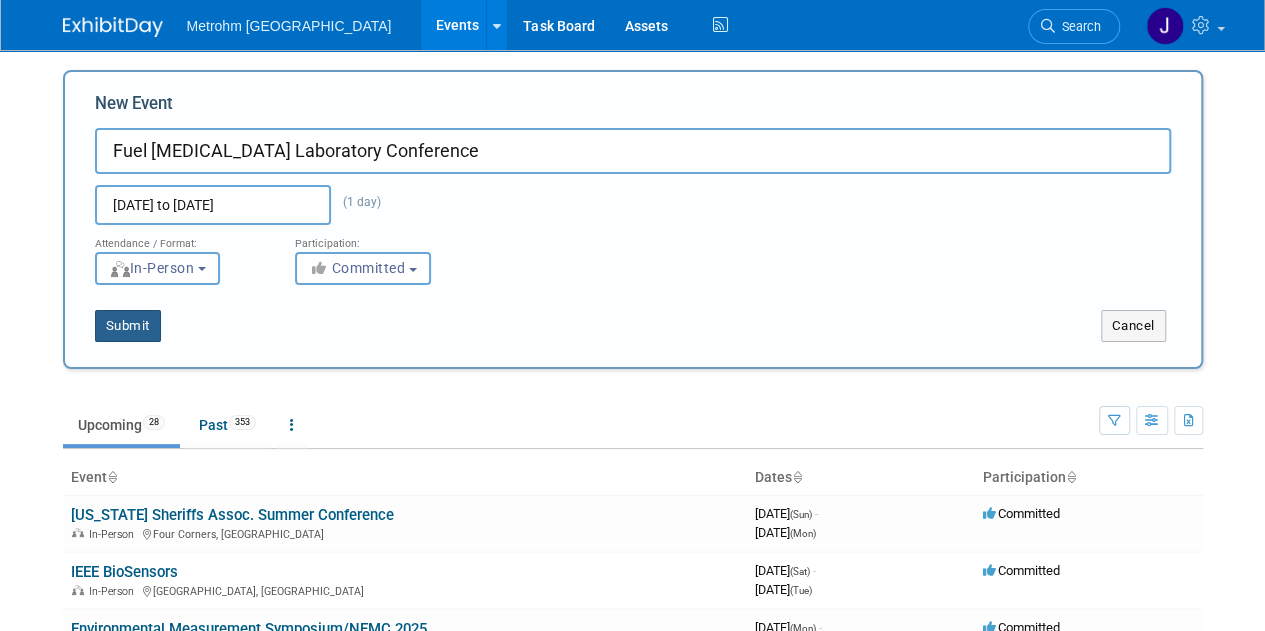 click on "Submit" at bounding box center [128, 326] 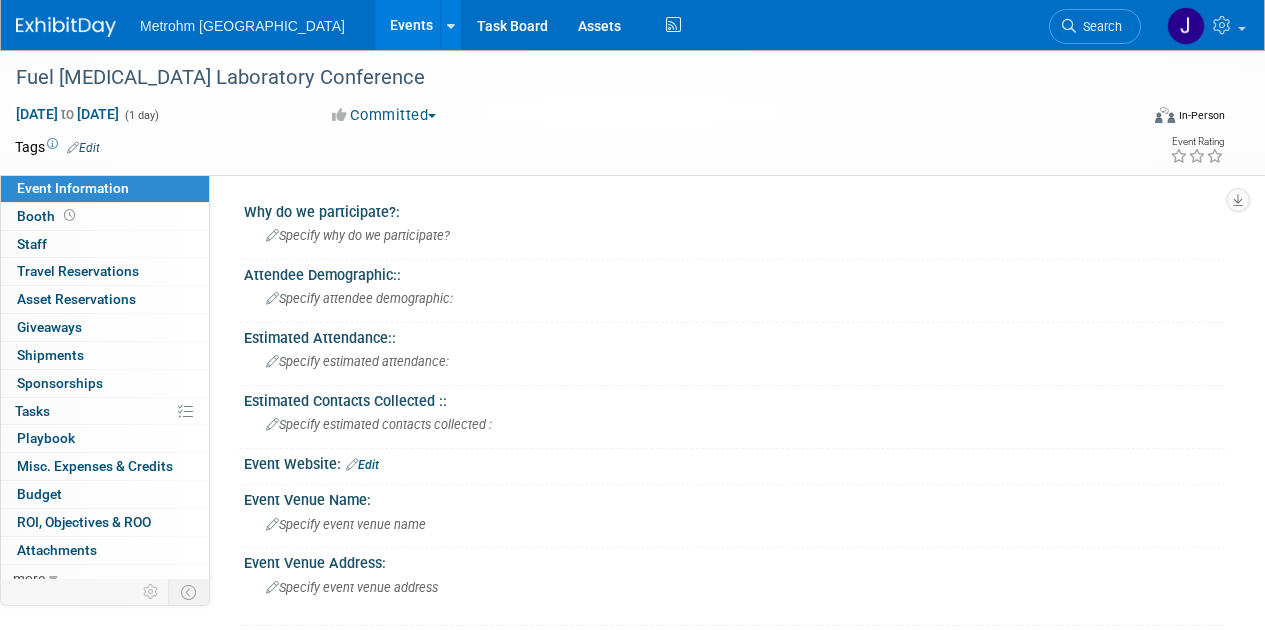scroll, scrollTop: 0, scrollLeft: 0, axis: both 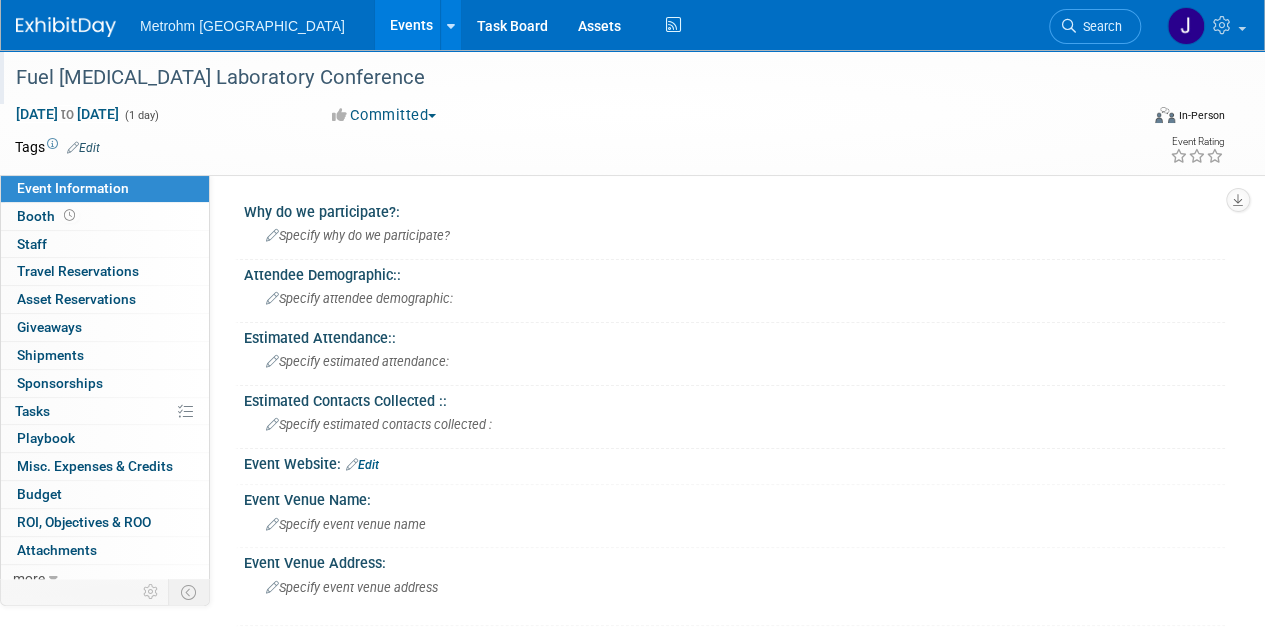 click on "Fuel [MEDICAL_DATA] Laboratory Conference" at bounding box center (565, 78) 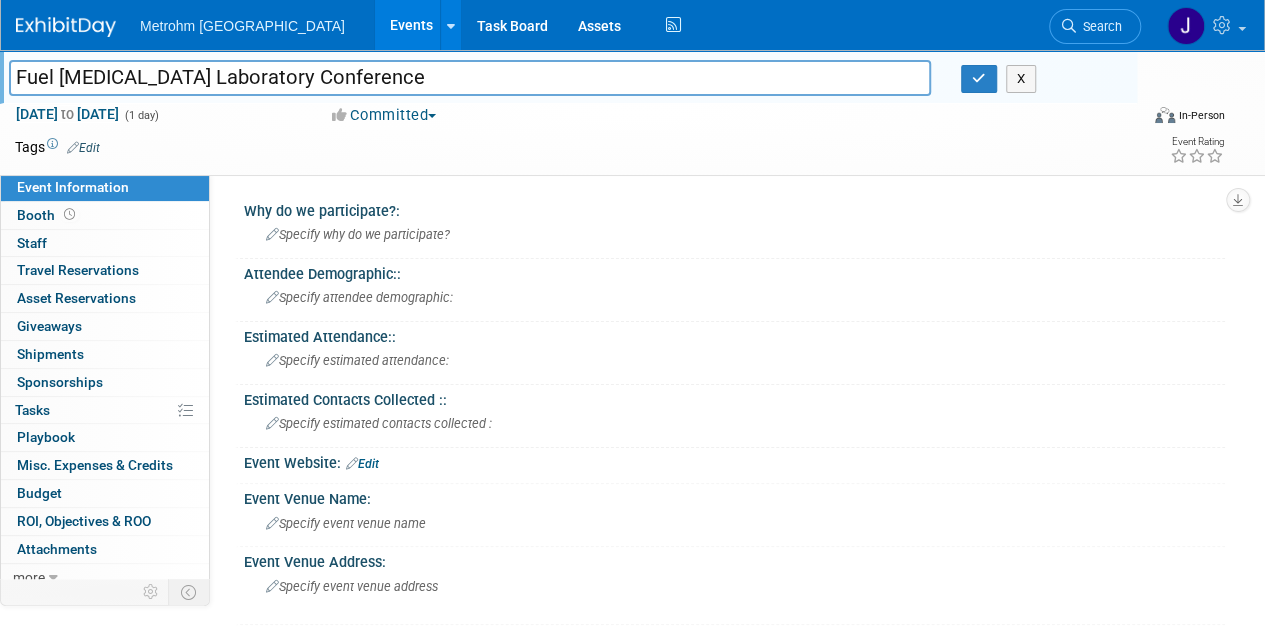 drag, startPoint x: 352, startPoint y: 75, endPoint x: 0, endPoint y: 57, distance: 352.45993 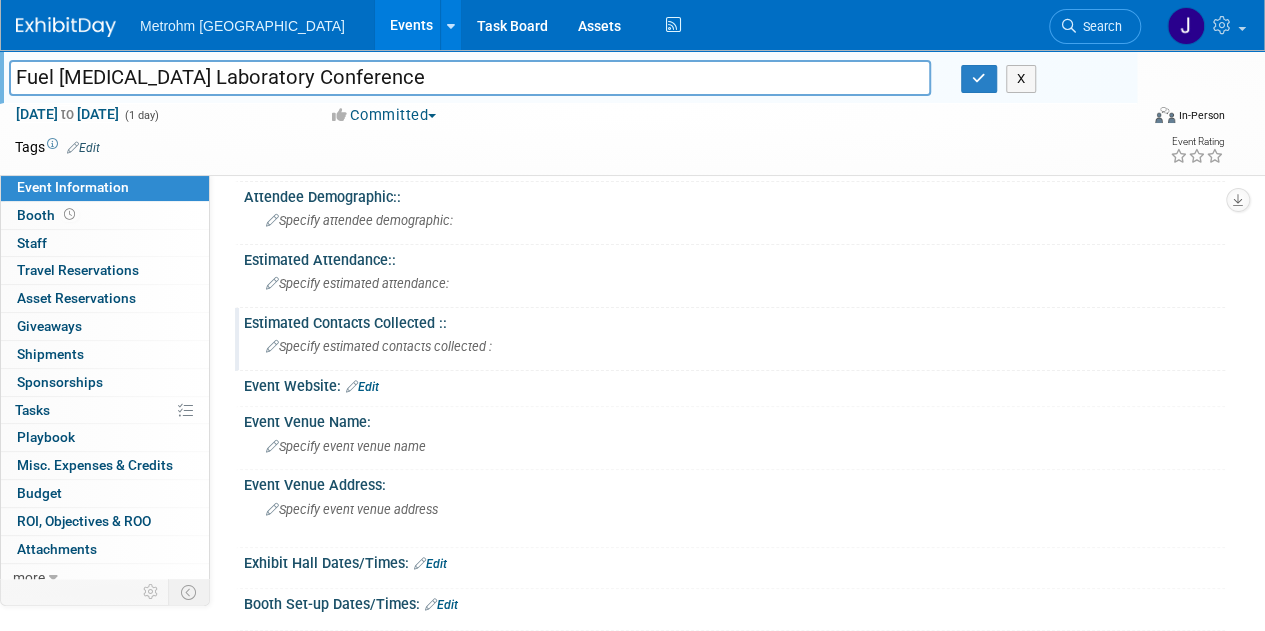 scroll, scrollTop: 78, scrollLeft: 0, axis: vertical 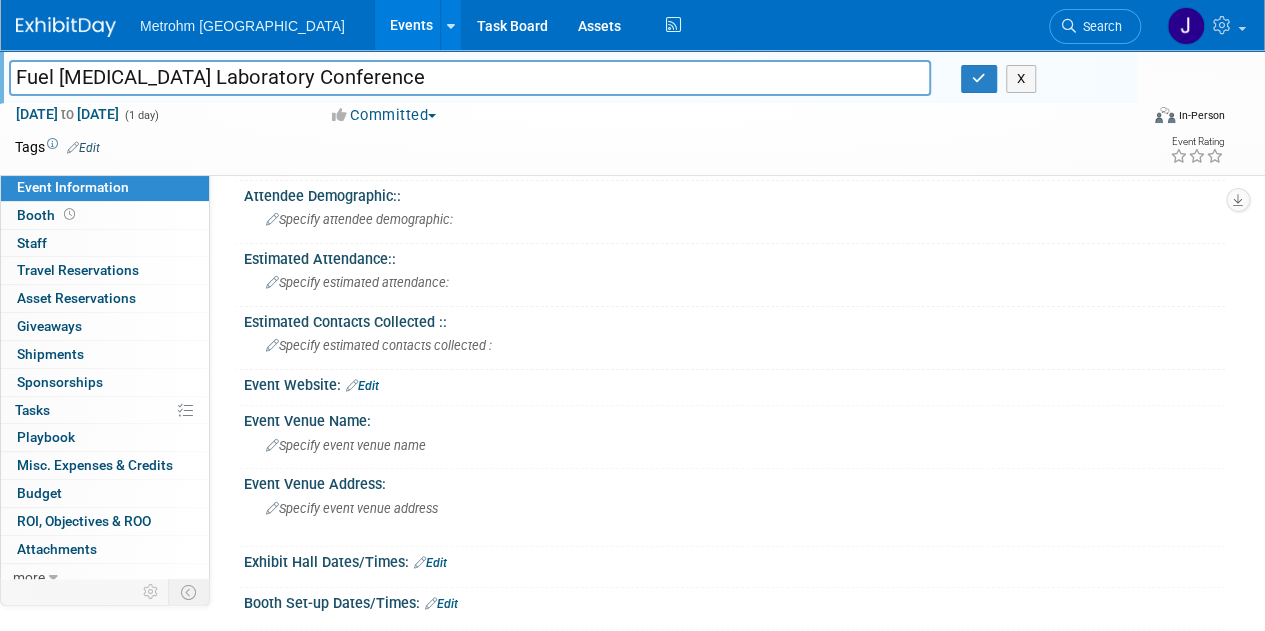 click on "Edit" at bounding box center [362, 386] 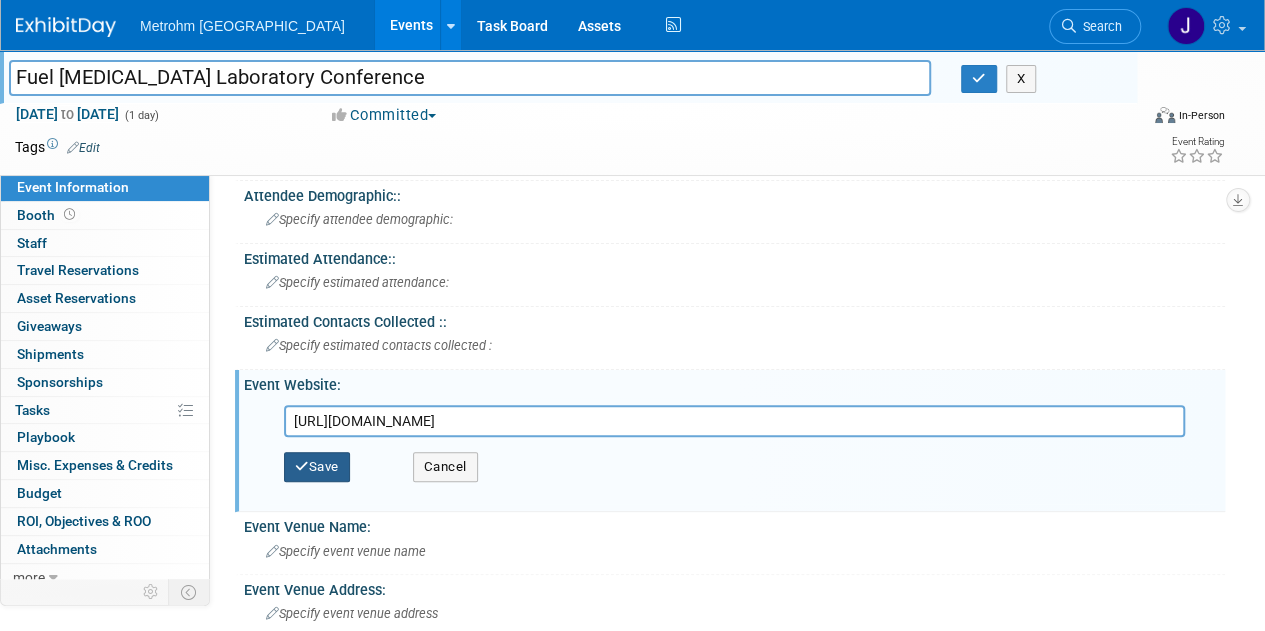 type on "https://felc.midlandsci.com/" 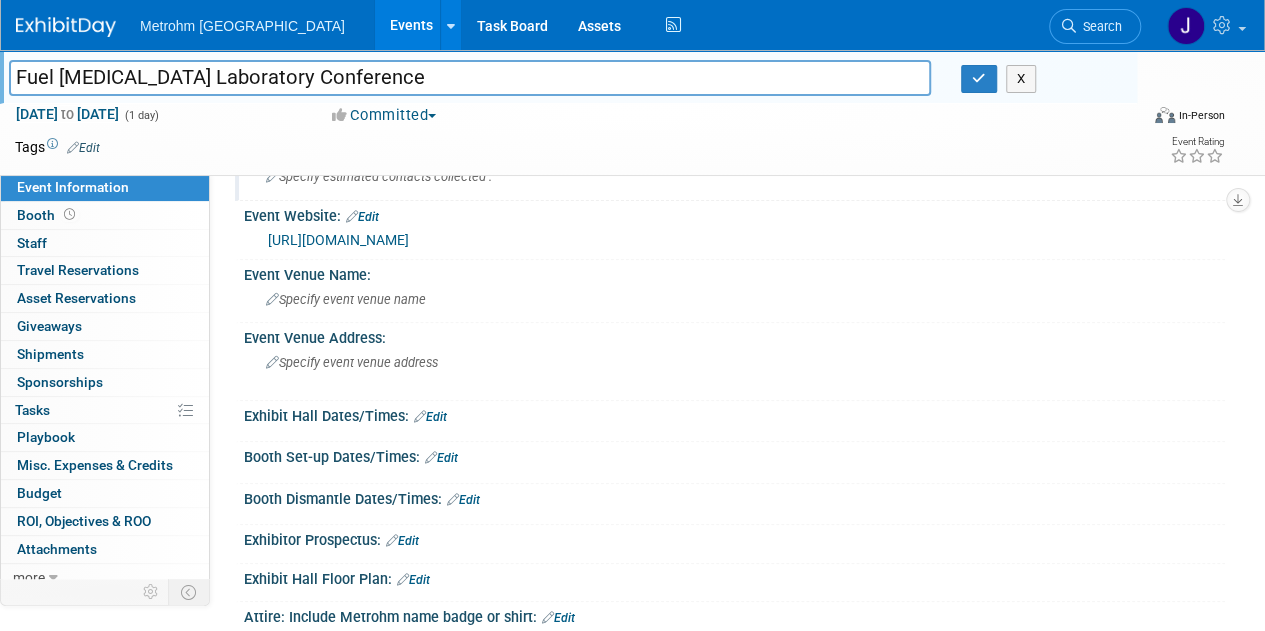 scroll, scrollTop: 248, scrollLeft: 0, axis: vertical 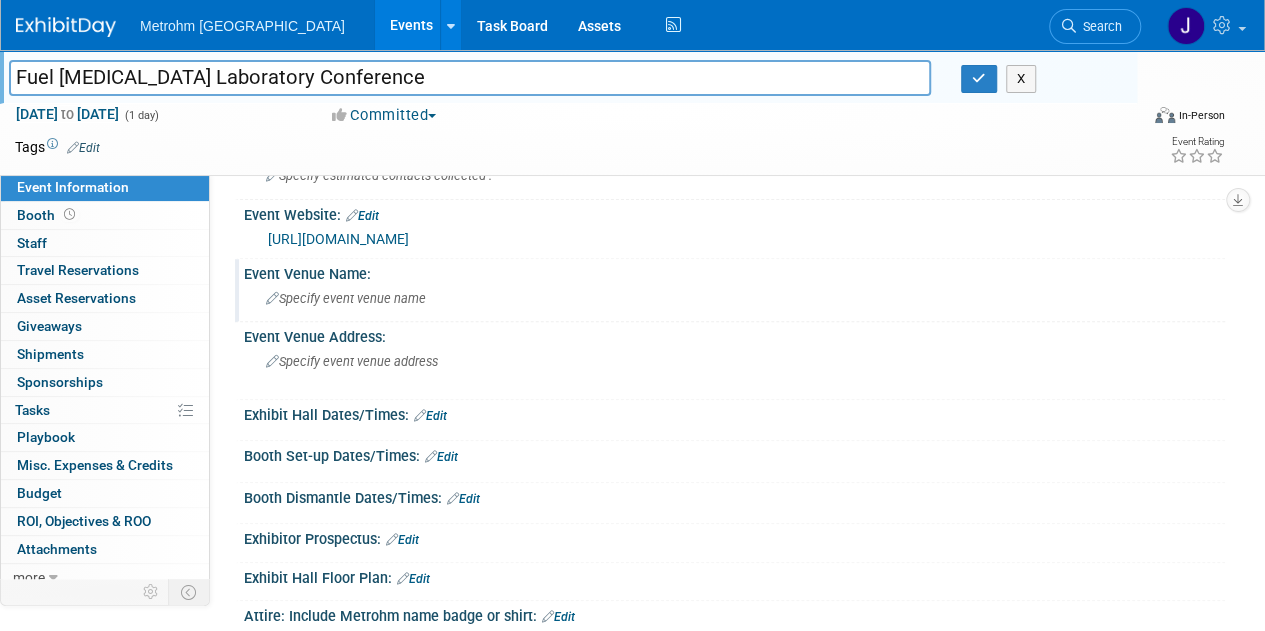 click on "Specify event venue name" at bounding box center [346, 298] 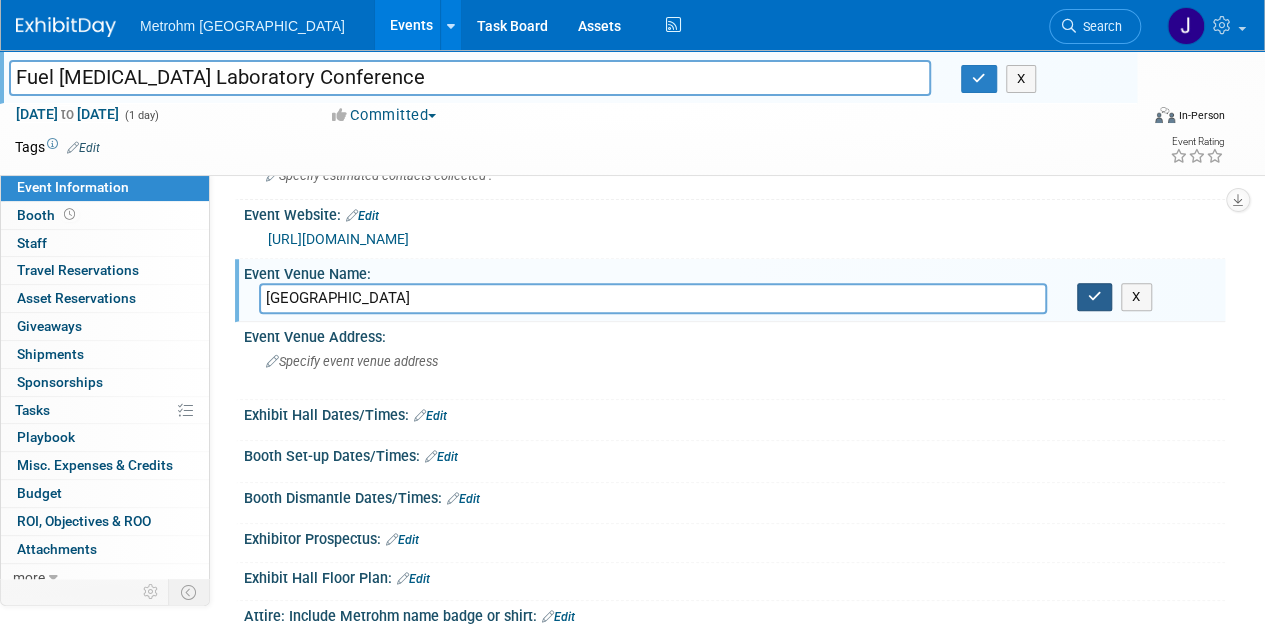 type on "Des Moines Marriott Downtown" 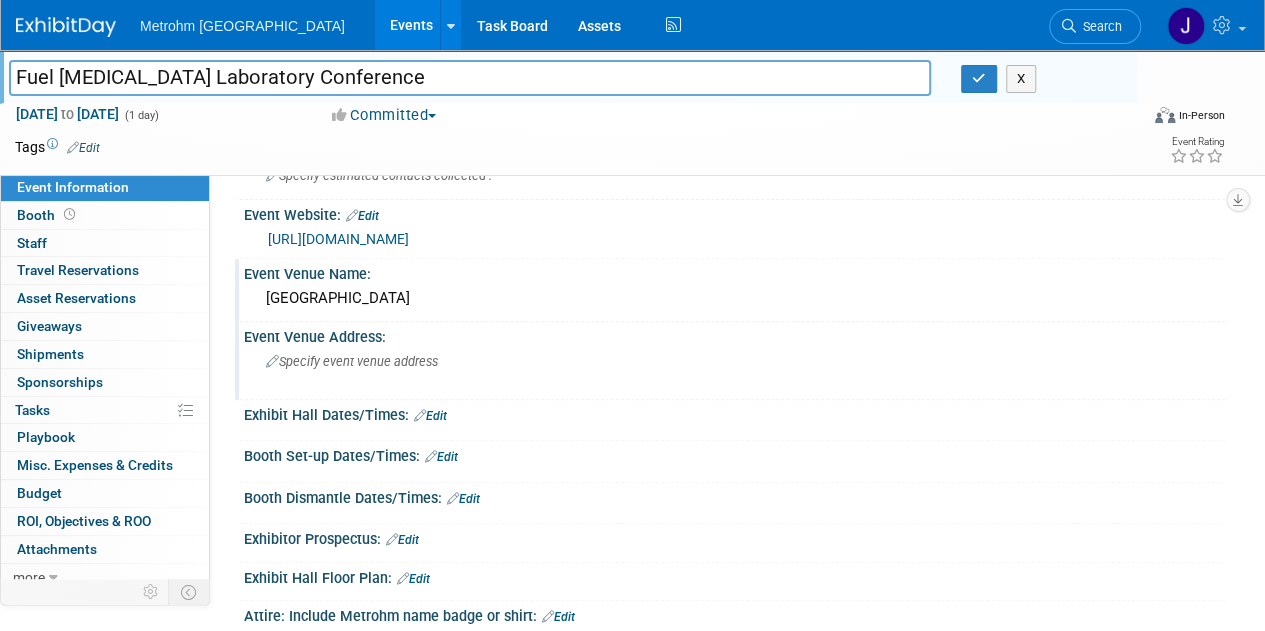 click on "Specify event venue address" at bounding box center (448, 369) 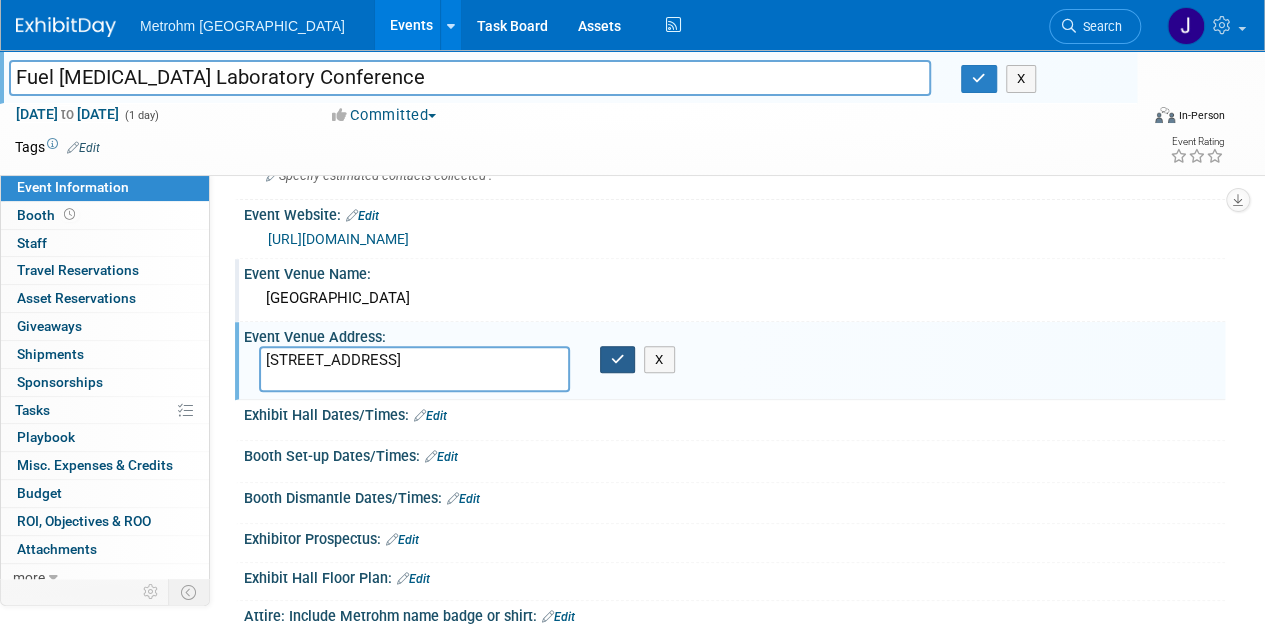 type on "700 Grand Ave, Des Moines, IA 50309" 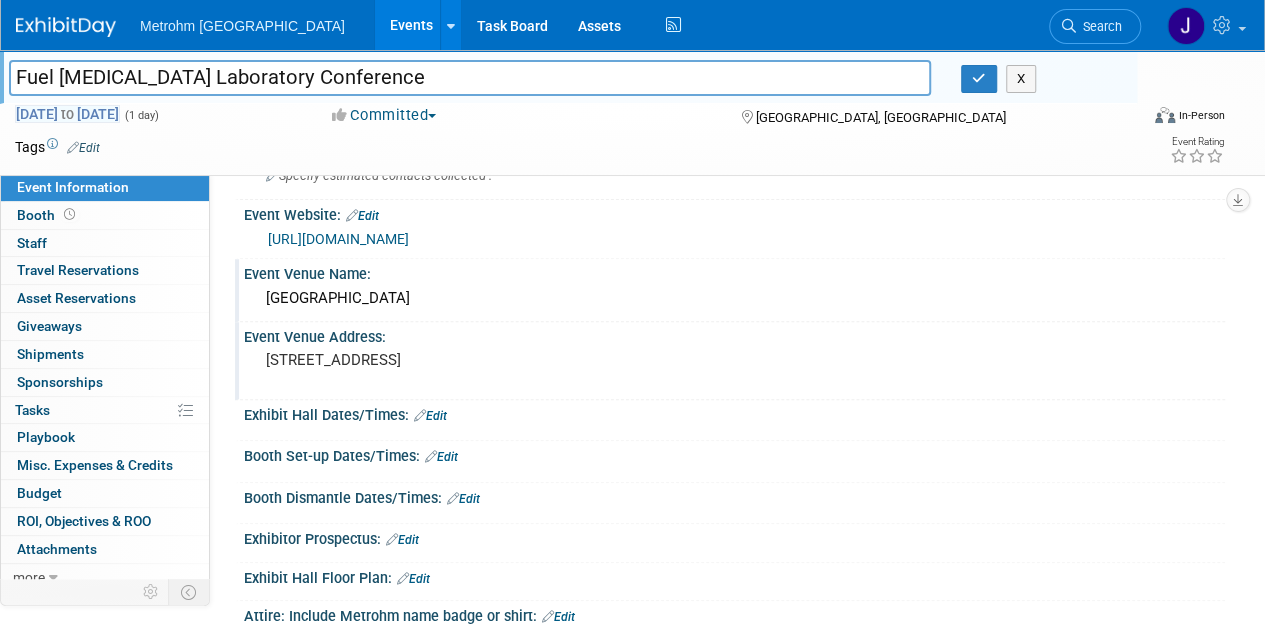 click on "Nov 12, 2025  to  Nov 12, 2025" at bounding box center (67, 114) 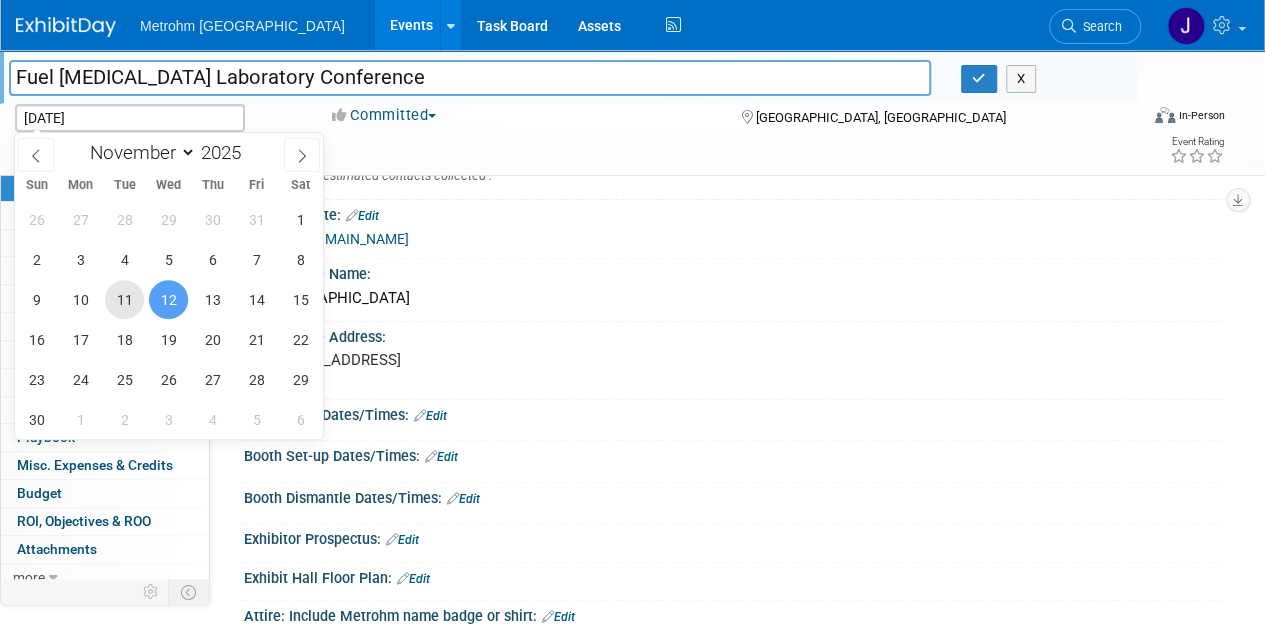 click on "11" at bounding box center (124, 299) 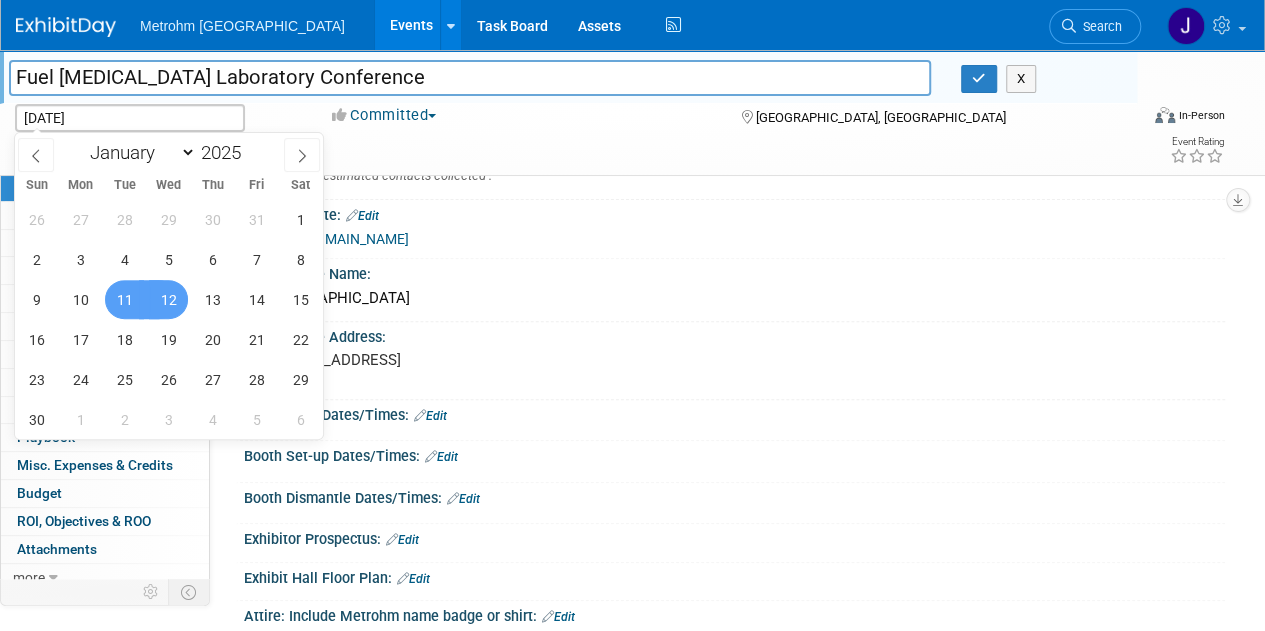 click on "12" at bounding box center (168, 299) 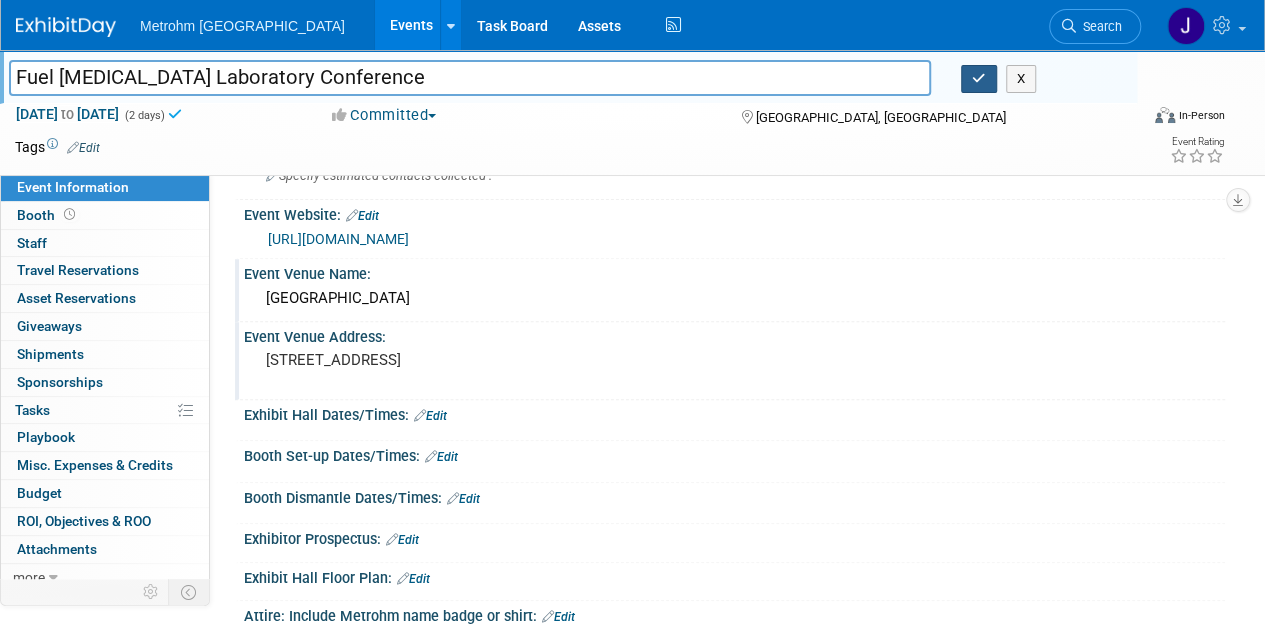 click at bounding box center [979, 79] 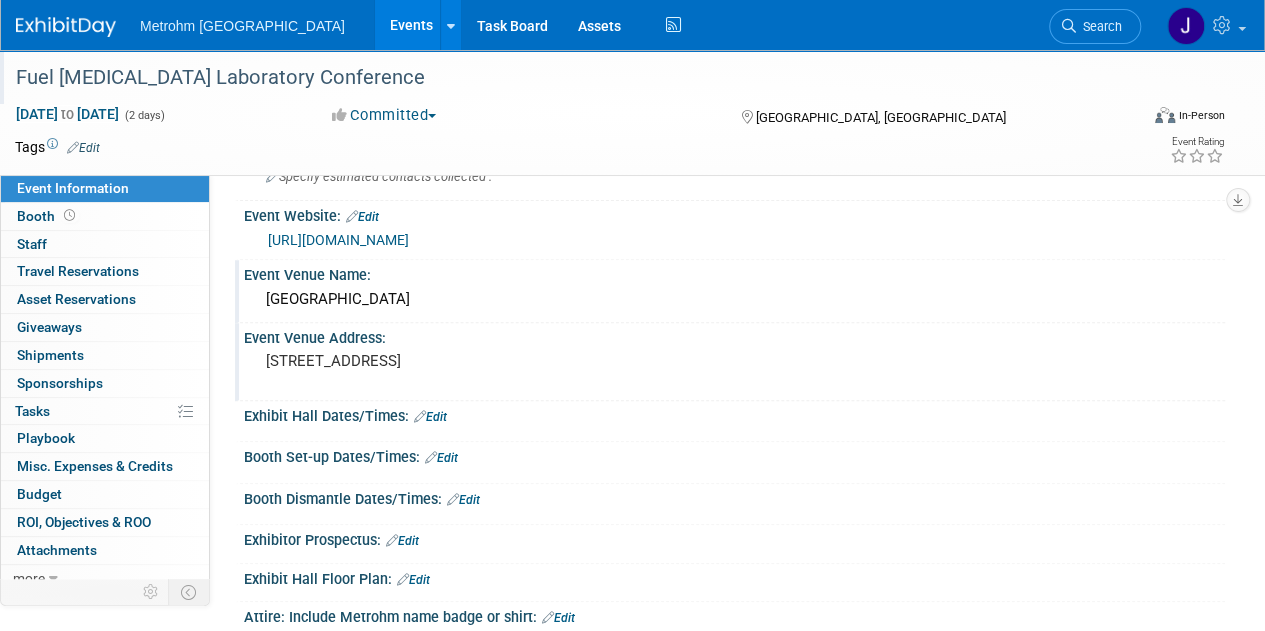 click on "Fuel [MEDICAL_DATA] Laboratory Conference" at bounding box center (565, 78) 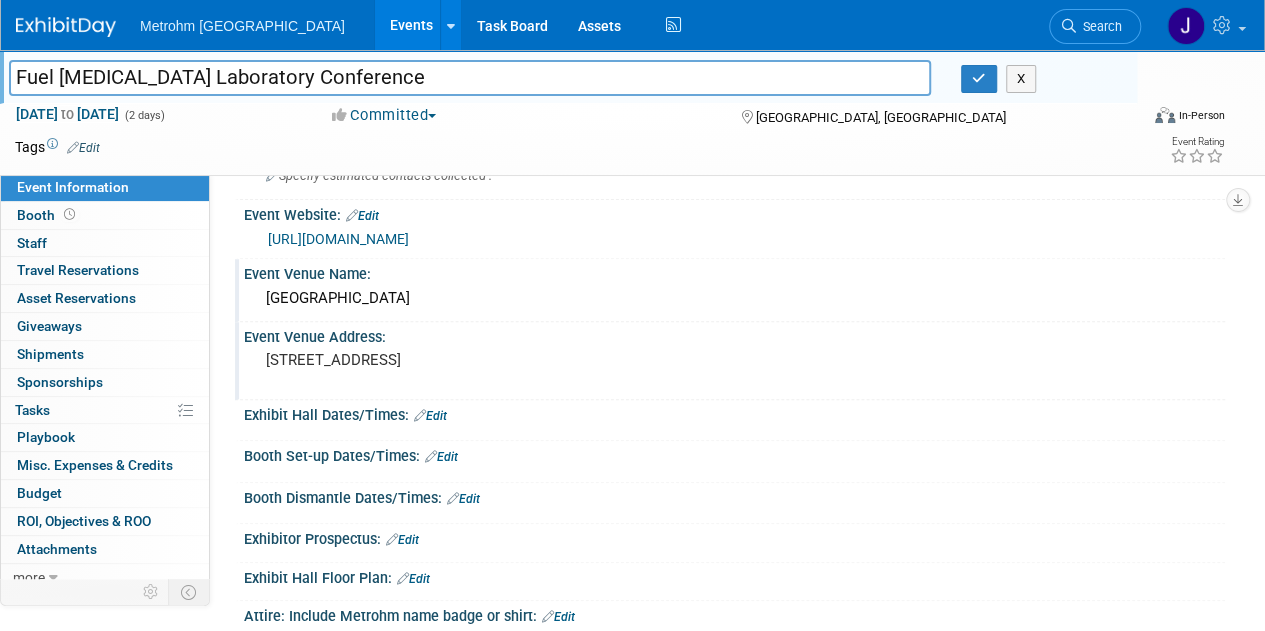 drag, startPoint x: 264, startPoint y: 81, endPoint x: 0, endPoint y: 72, distance: 264.15335 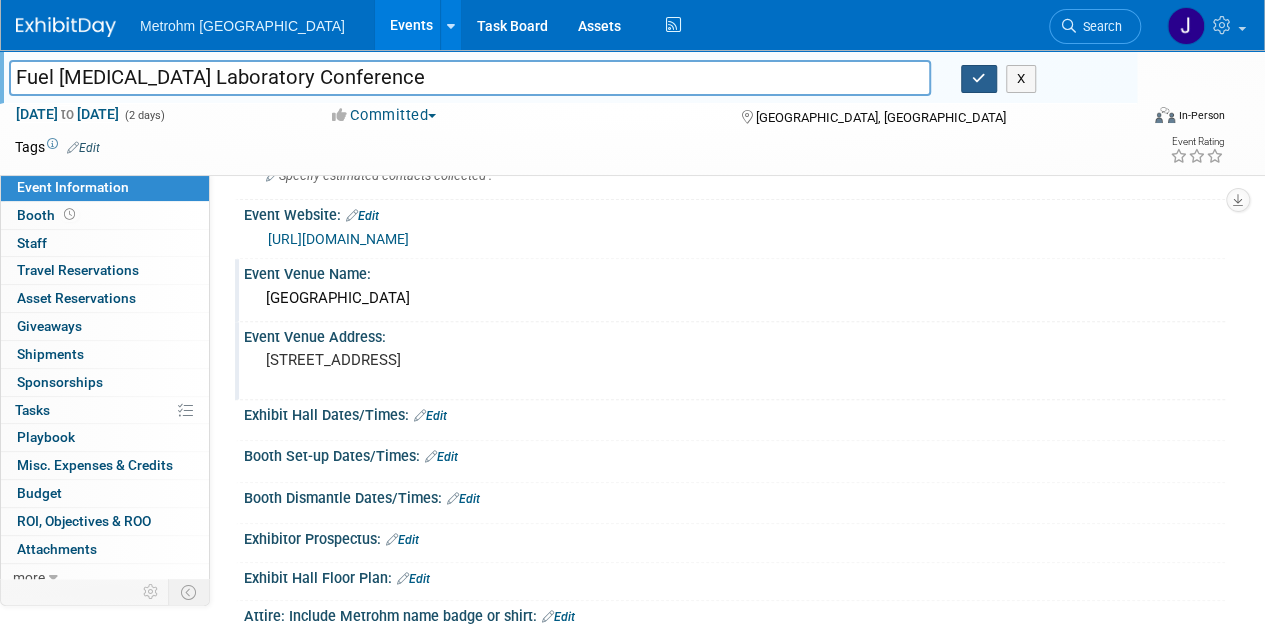 click at bounding box center [979, 78] 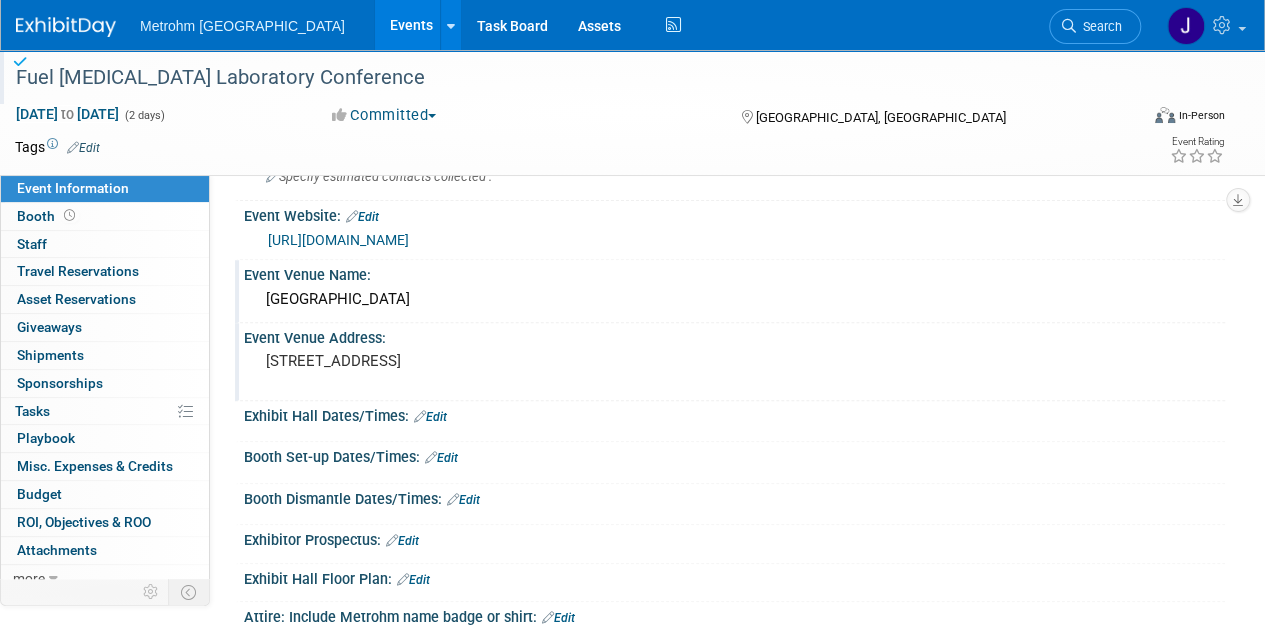 click at bounding box center [66, 27] 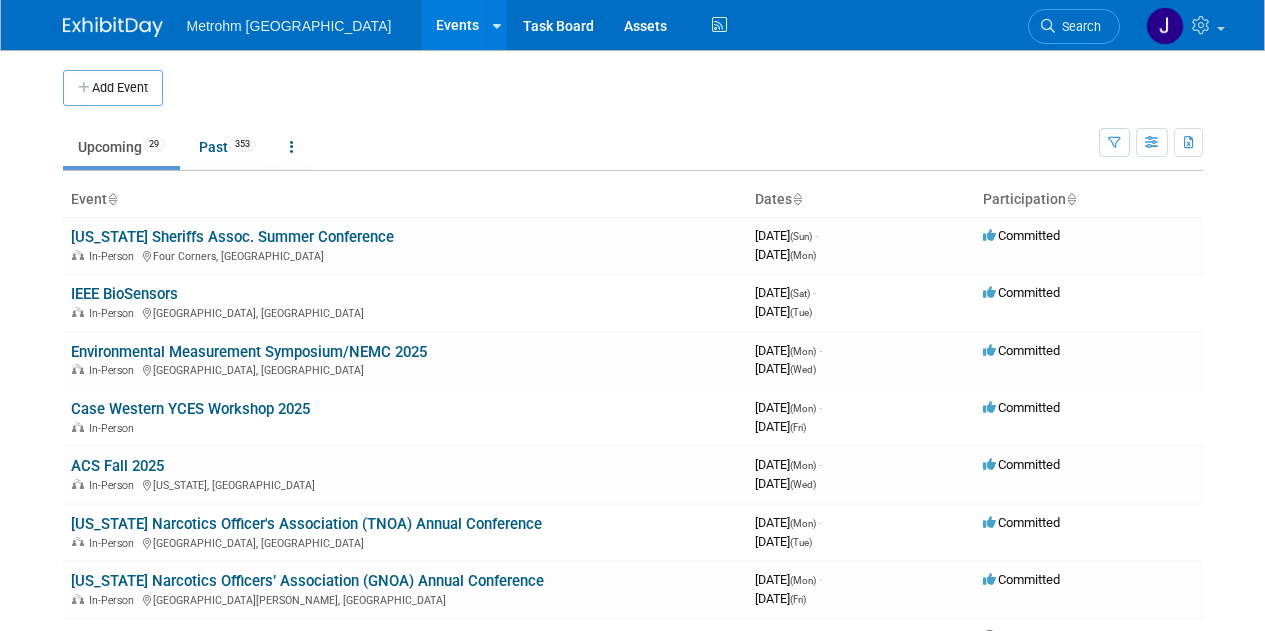 scroll, scrollTop: 0, scrollLeft: 0, axis: both 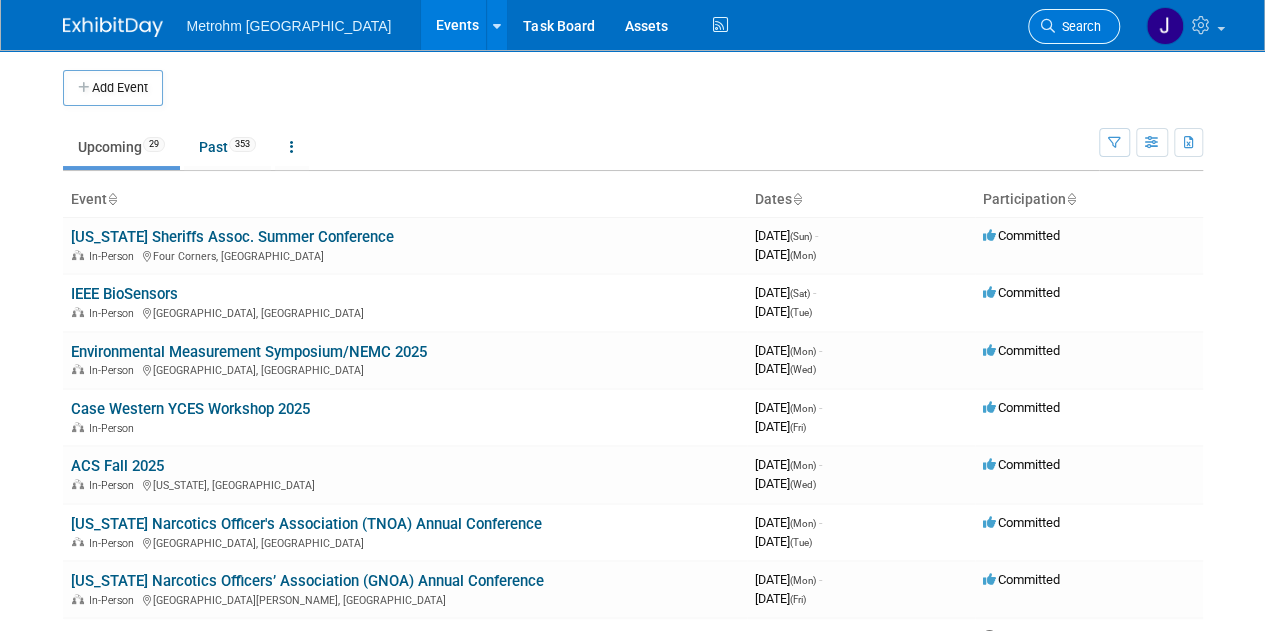click on "Search" at bounding box center [1078, 26] 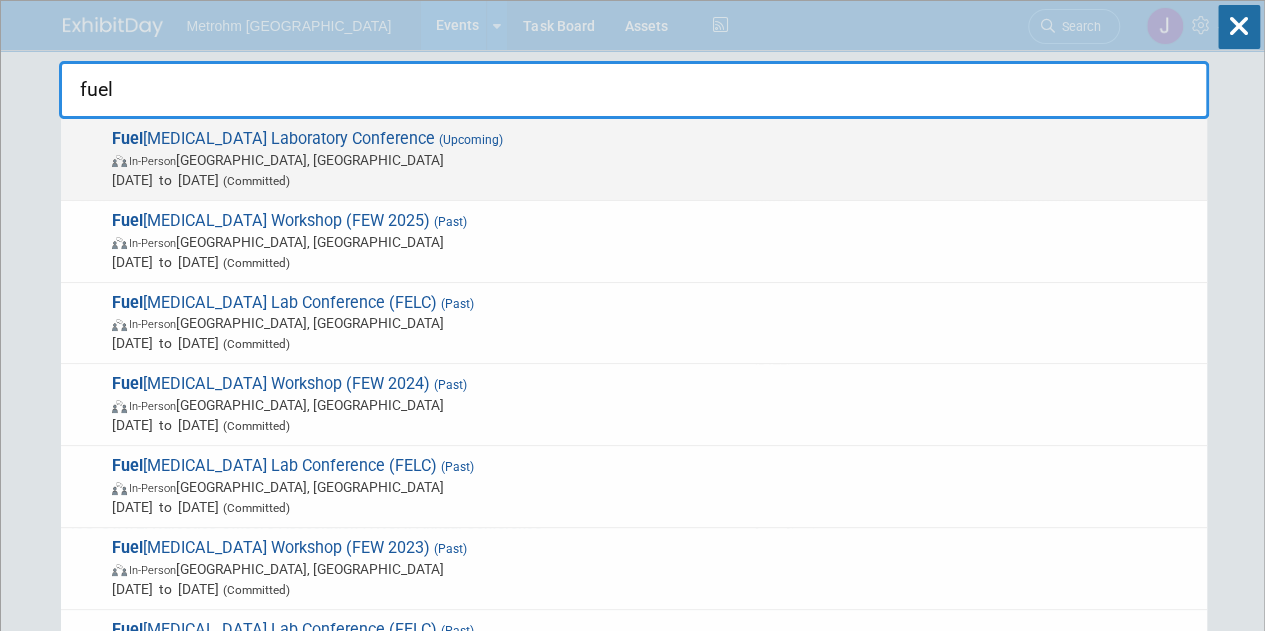 type on "fuel" 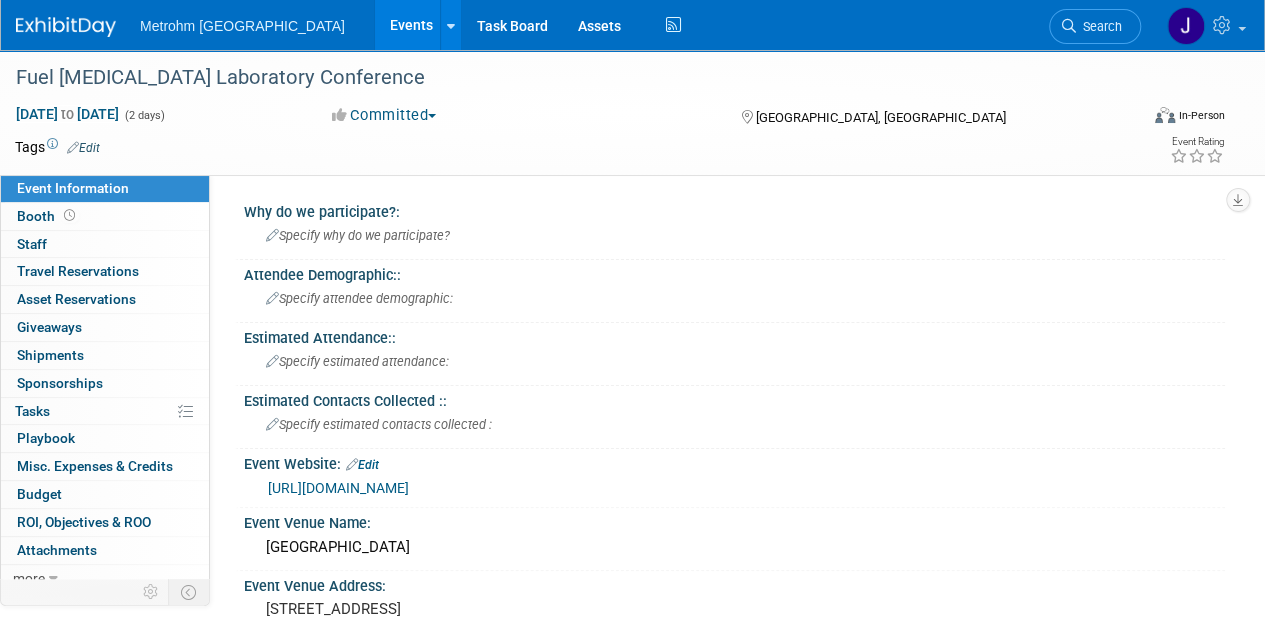 scroll, scrollTop: 805, scrollLeft: 0, axis: vertical 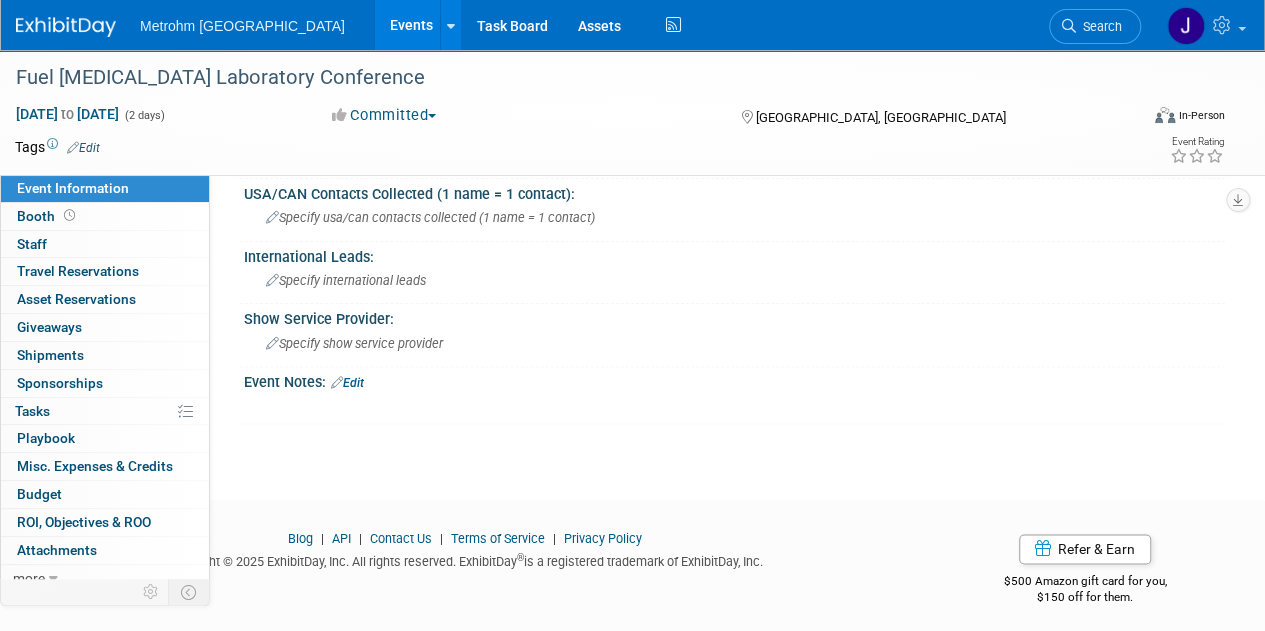 click on "Edit" at bounding box center (347, 383) 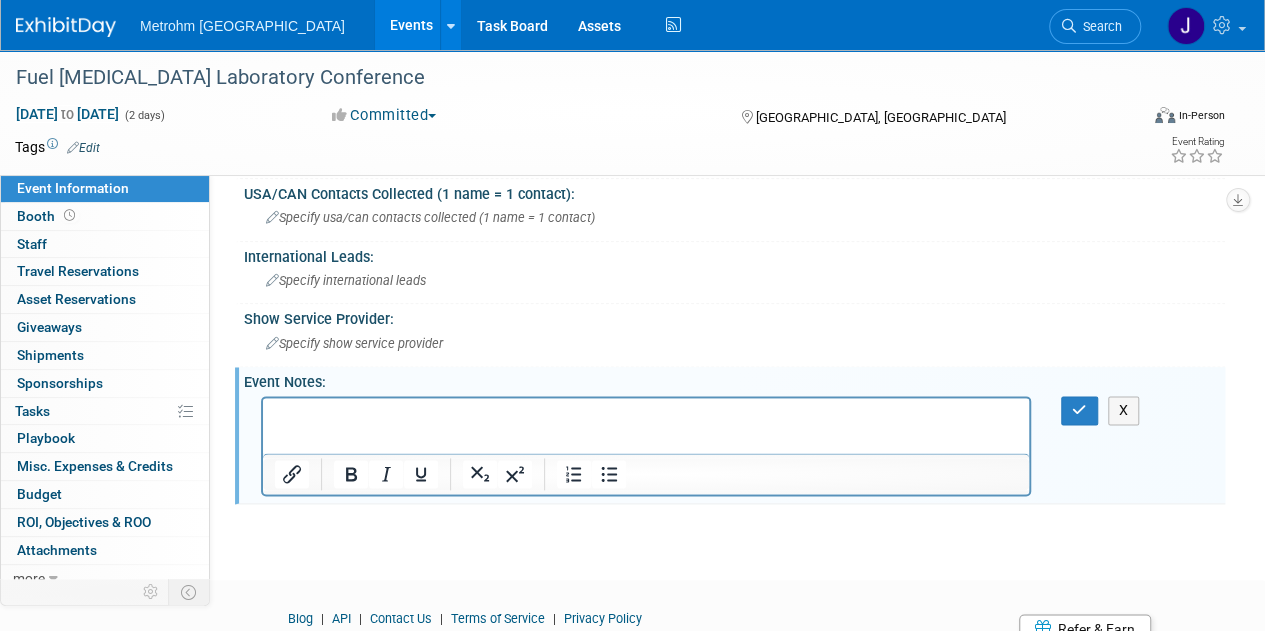 scroll, scrollTop: 0, scrollLeft: 0, axis: both 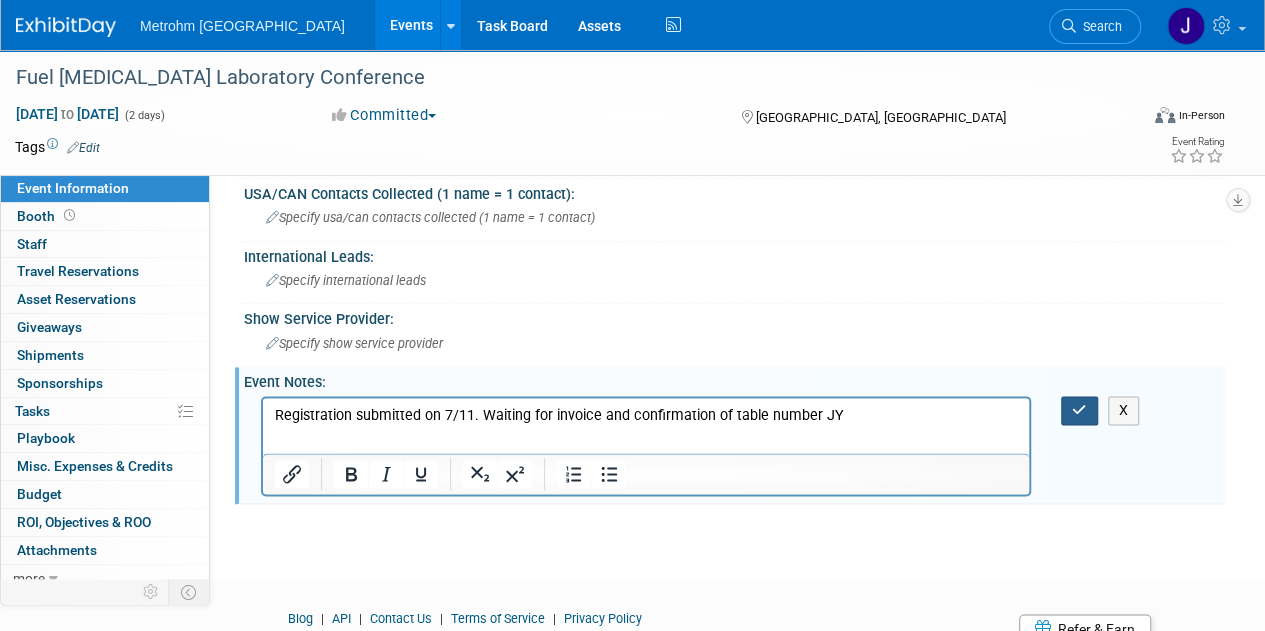 click at bounding box center (1079, 410) 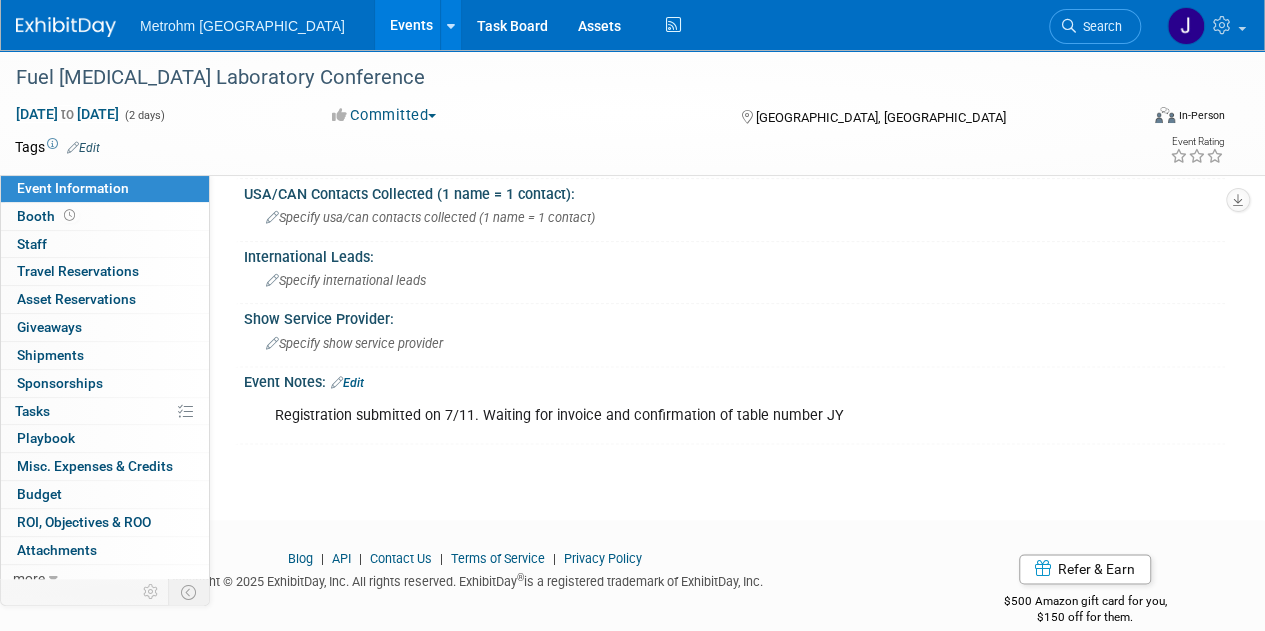 click on "Events" at bounding box center (411, 25) 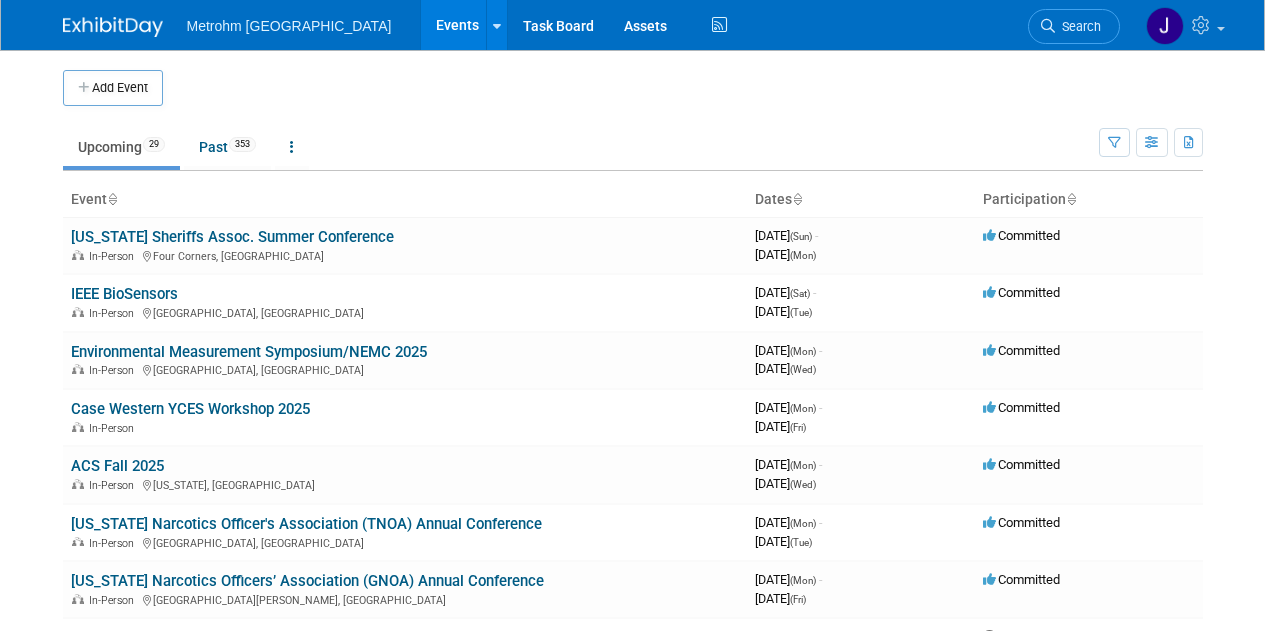 scroll, scrollTop: 0, scrollLeft: 0, axis: both 